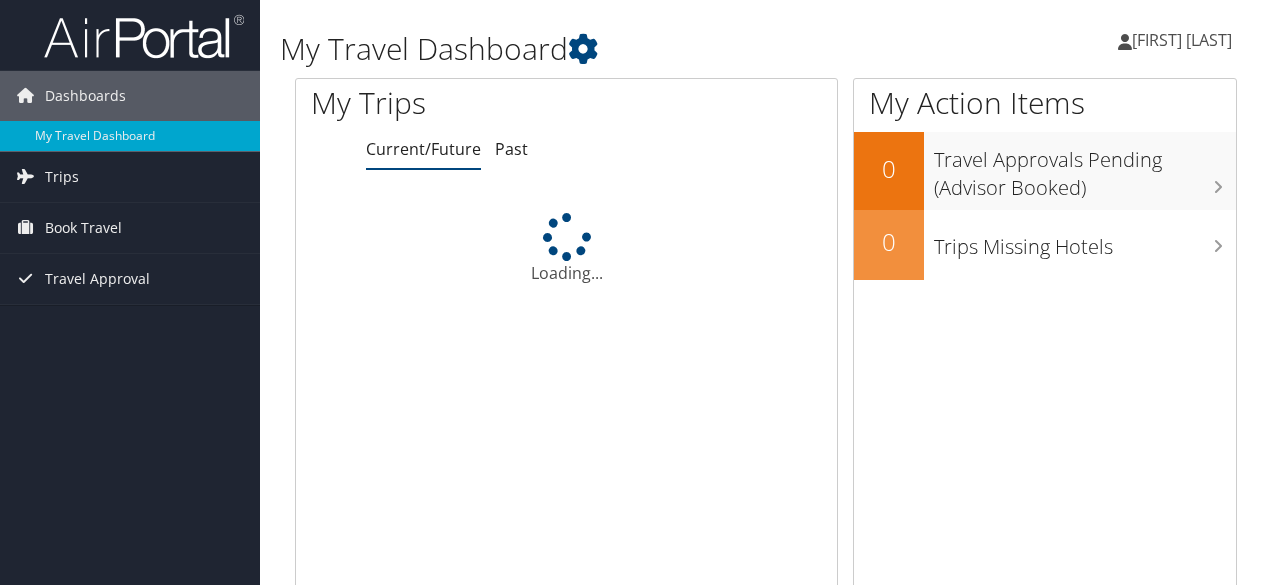 scroll, scrollTop: 0, scrollLeft: 0, axis: both 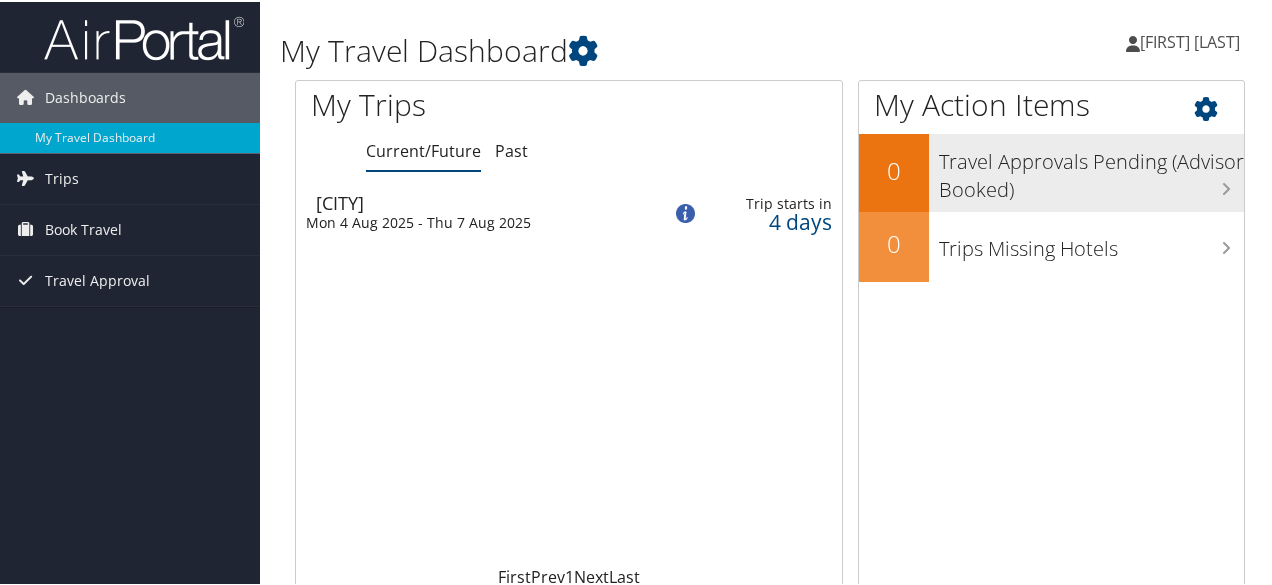 click on "Travel Approvals Pending (Advisor Booked)" at bounding box center [1091, 169] 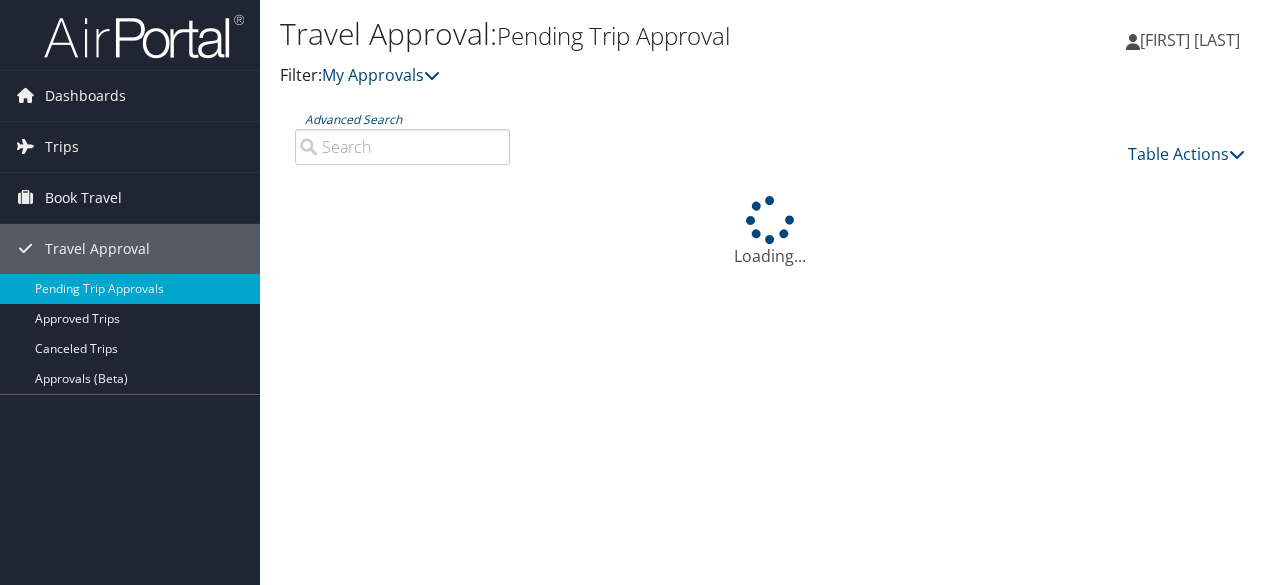 scroll, scrollTop: 0, scrollLeft: 0, axis: both 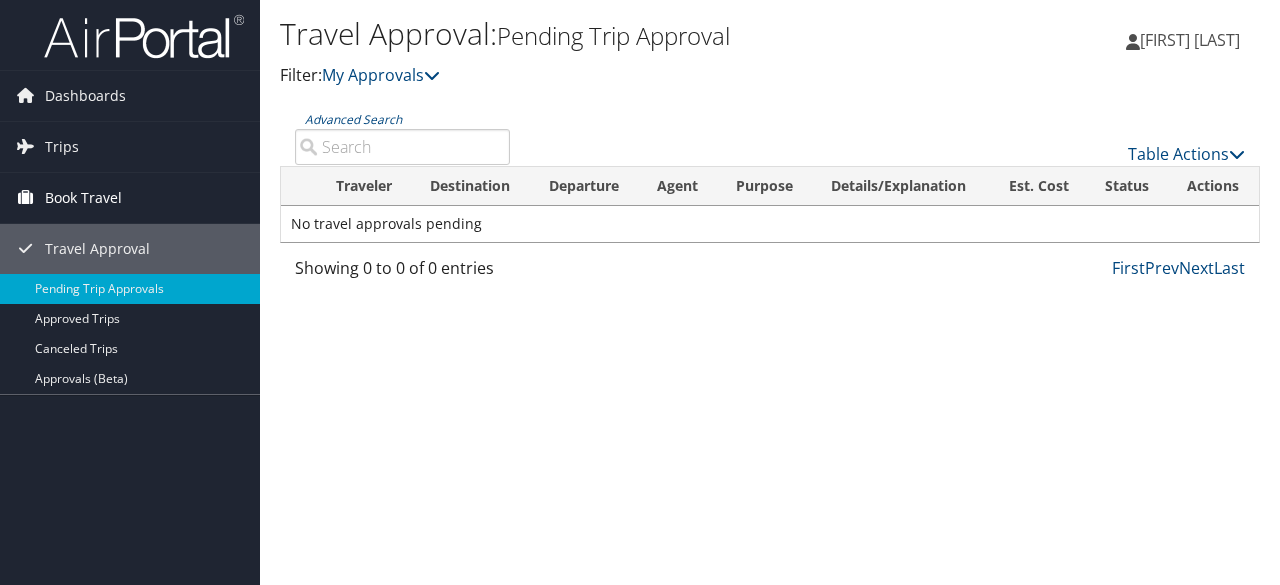 click on "Book Travel" at bounding box center [83, 198] 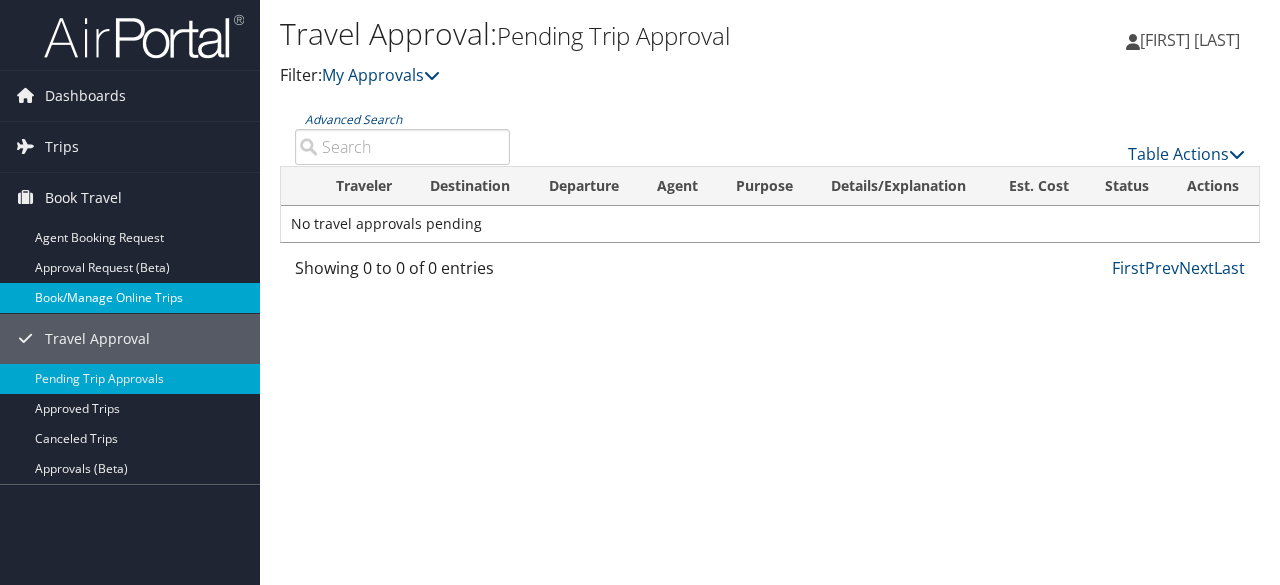 click on "Book/Manage Online Trips" at bounding box center (130, 298) 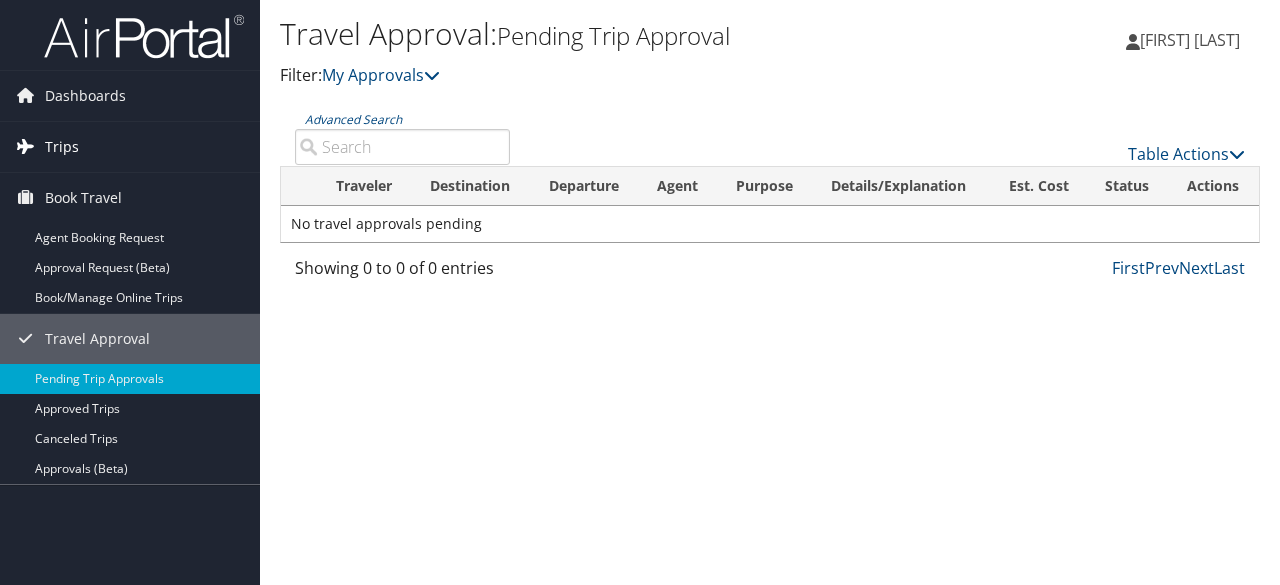click on "Trips" at bounding box center (62, 147) 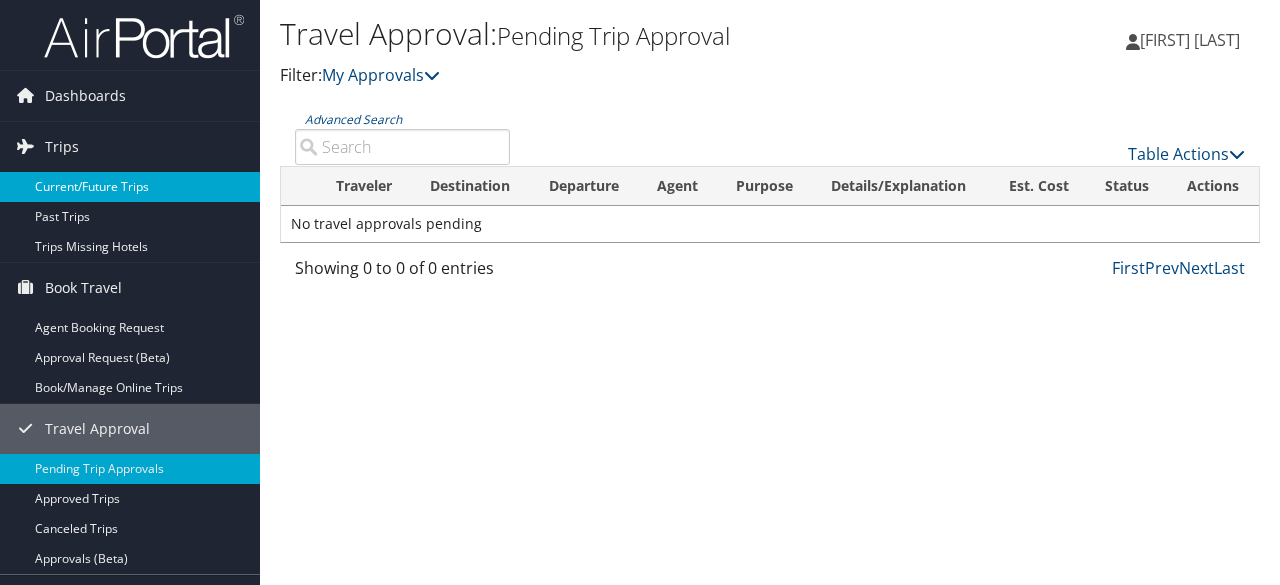 click on "Current/Future Trips" at bounding box center [130, 187] 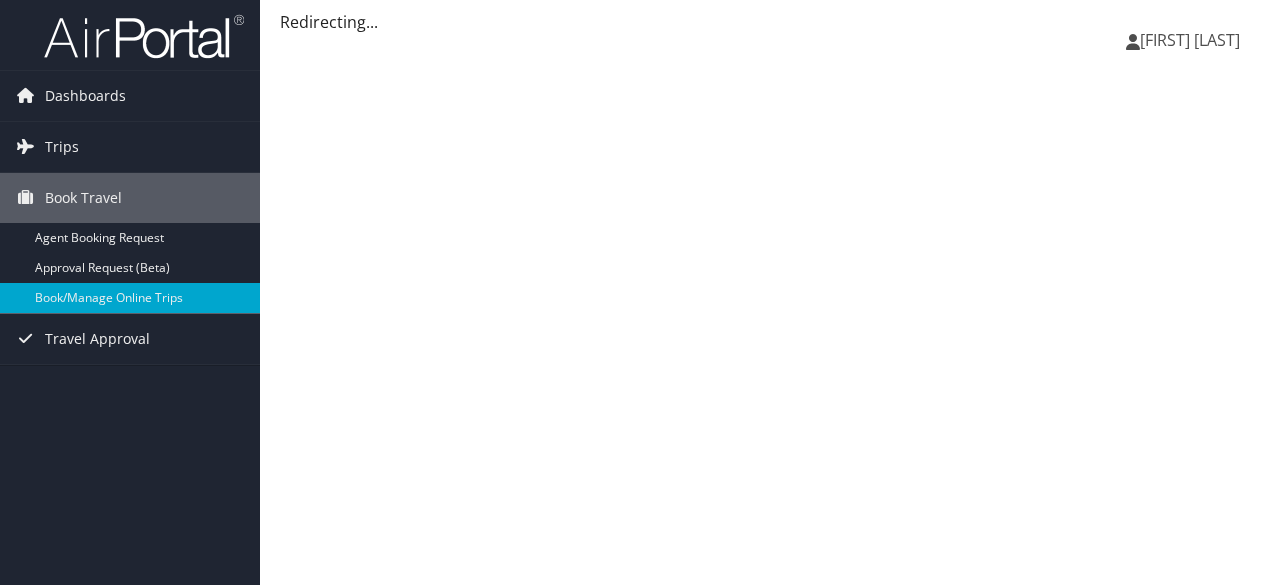 scroll, scrollTop: 0, scrollLeft: 0, axis: both 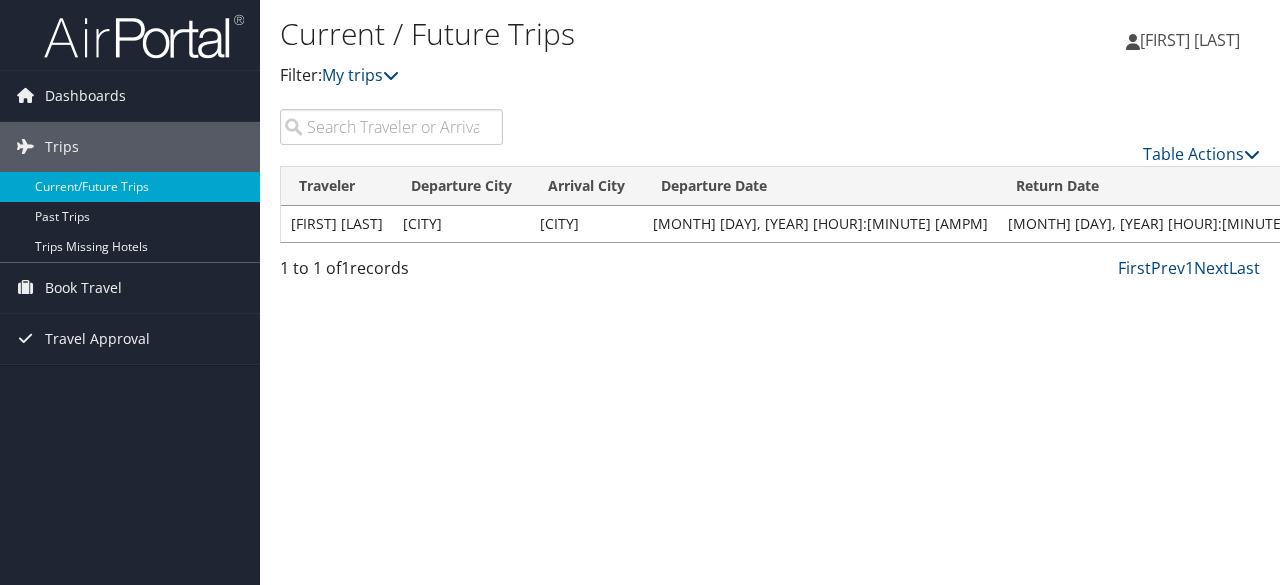 click on "View" at bounding box center [1521, 223] 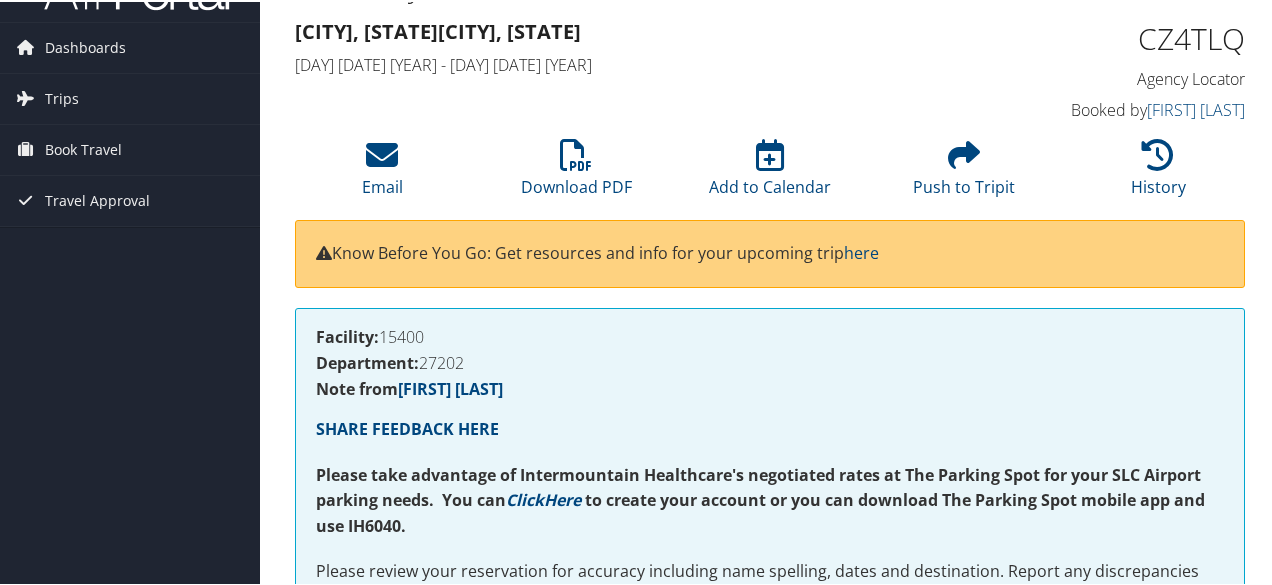 scroll, scrollTop: 0, scrollLeft: 0, axis: both 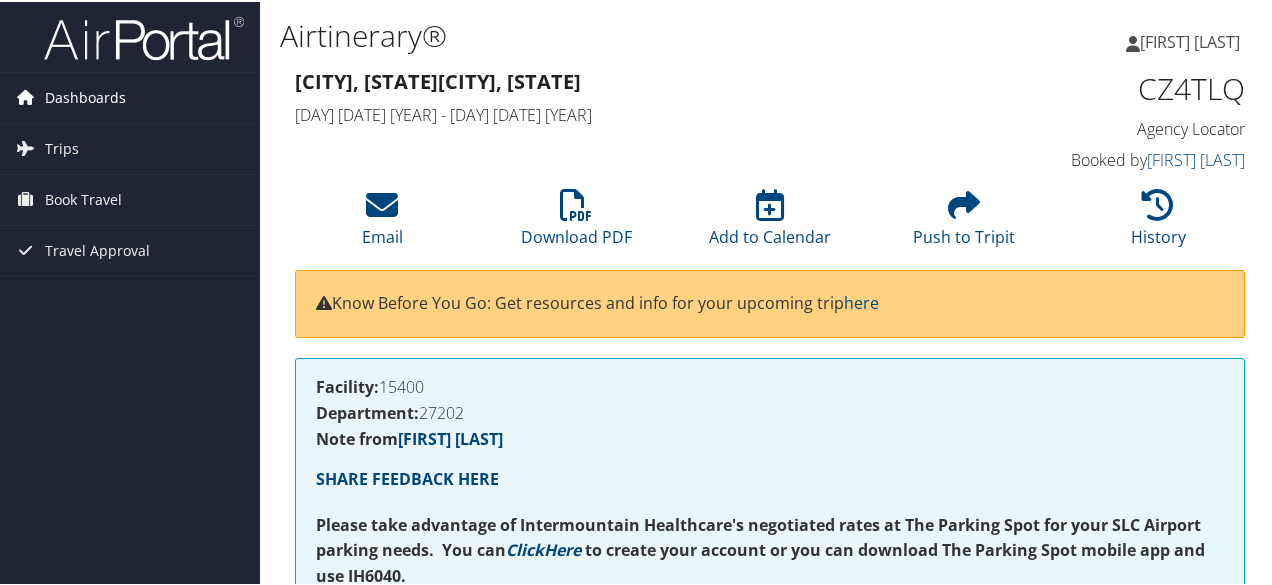 click on "Dashboards" at bounding box center [85, 96] 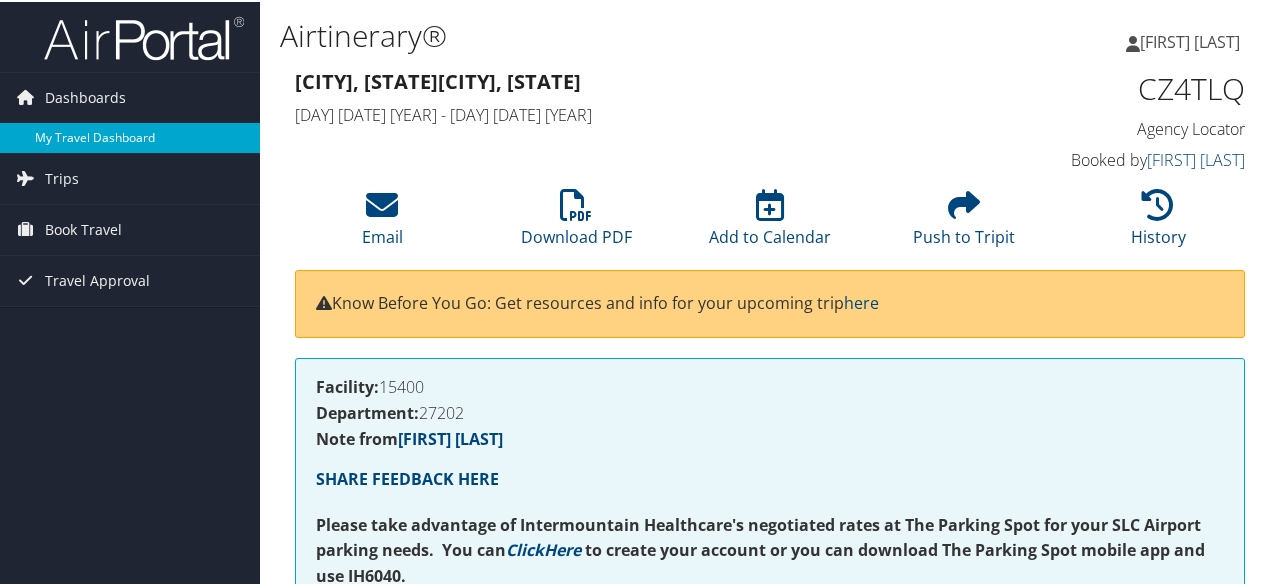 click on "My Travel Dashboard" at bounding box center [130, 136] 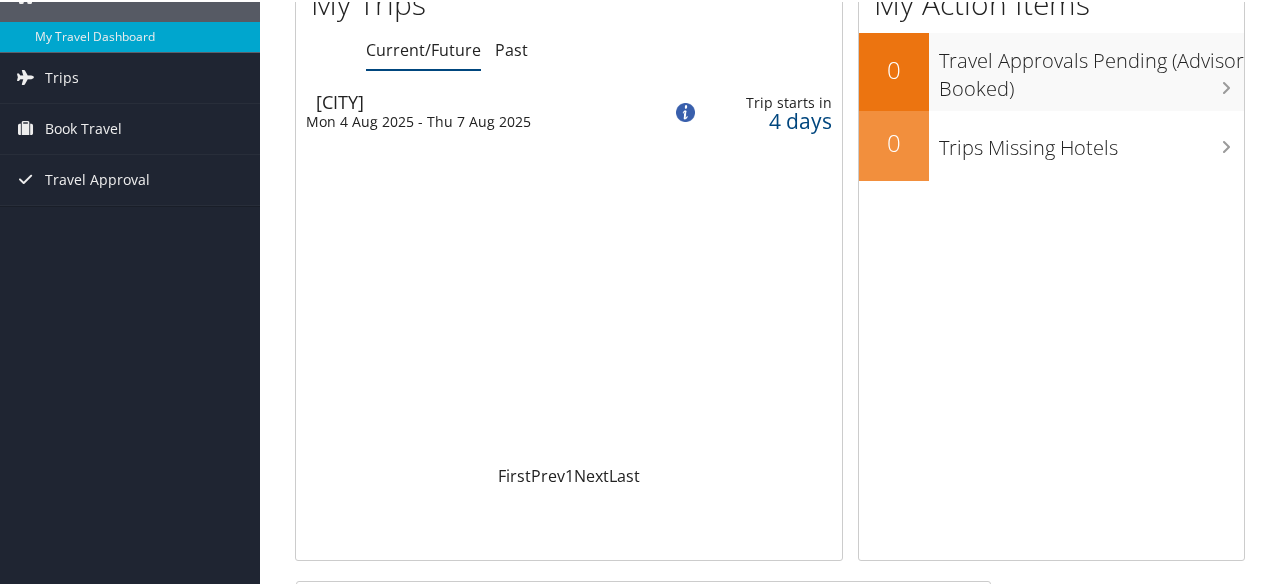 scroll, scrollTop: 0, scrollLeft: 0, axis: both 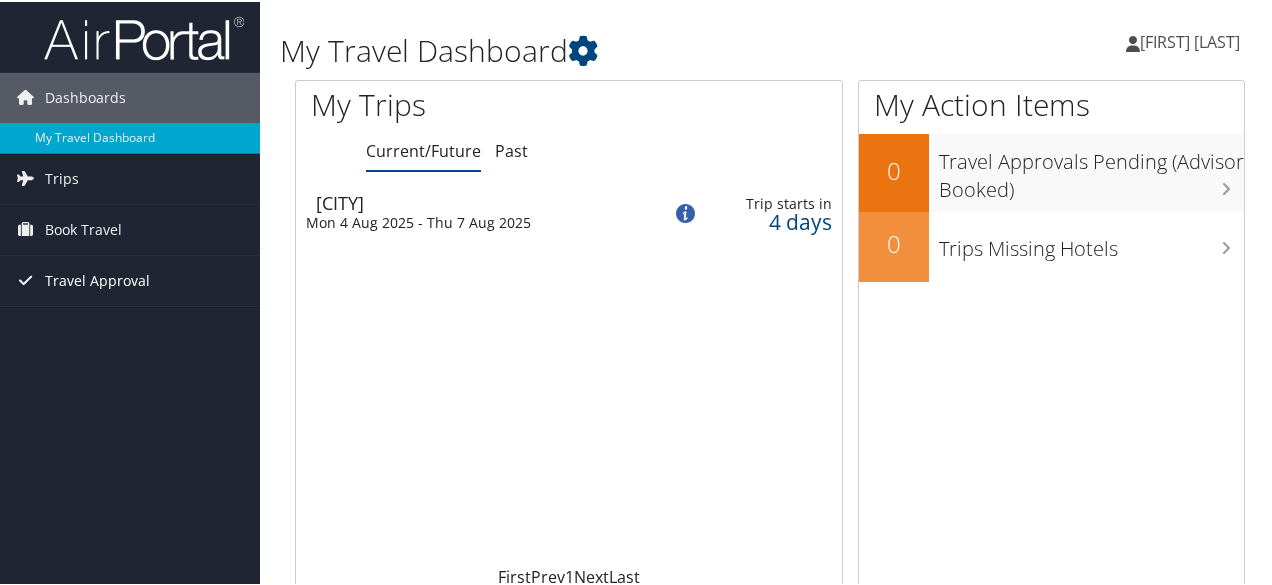 click on "Travel Approval" at bounding box center [97, 279] 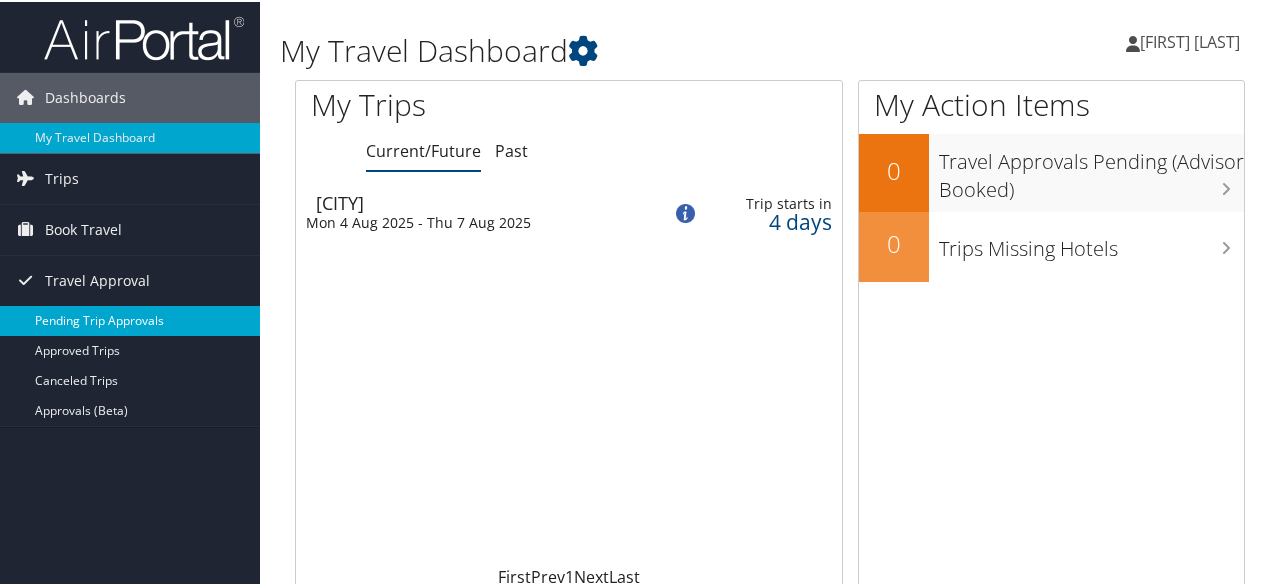 click on "Pending Trip Approvals" at bounding box center [130, 319] 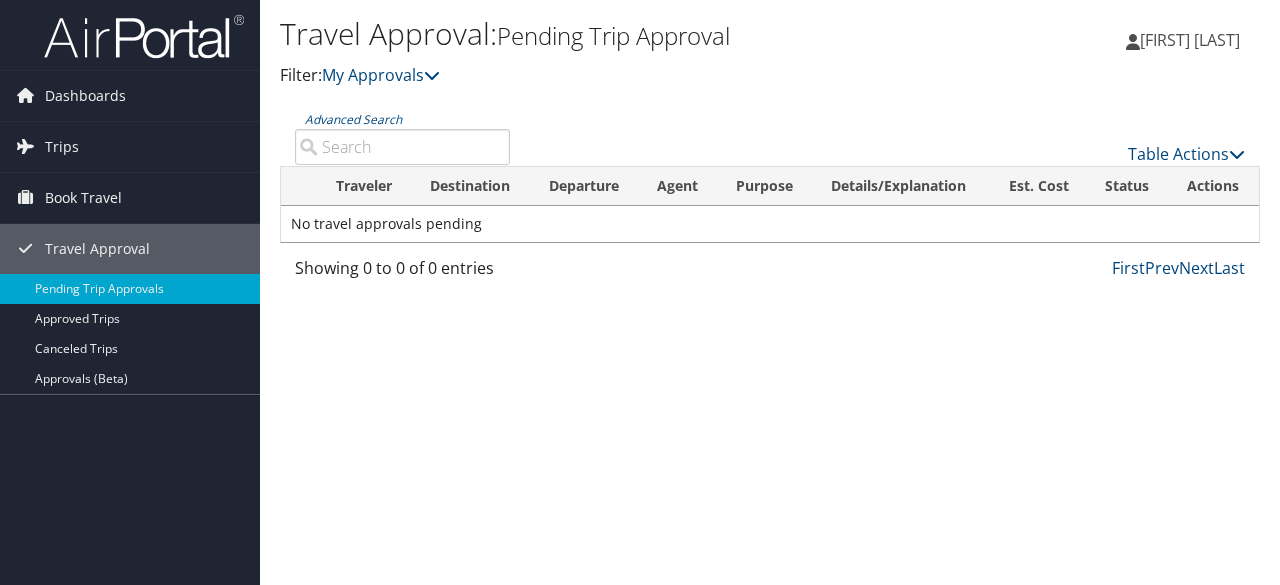 scroll, scrollTop: 0, scrollLeft: 0, axis: both 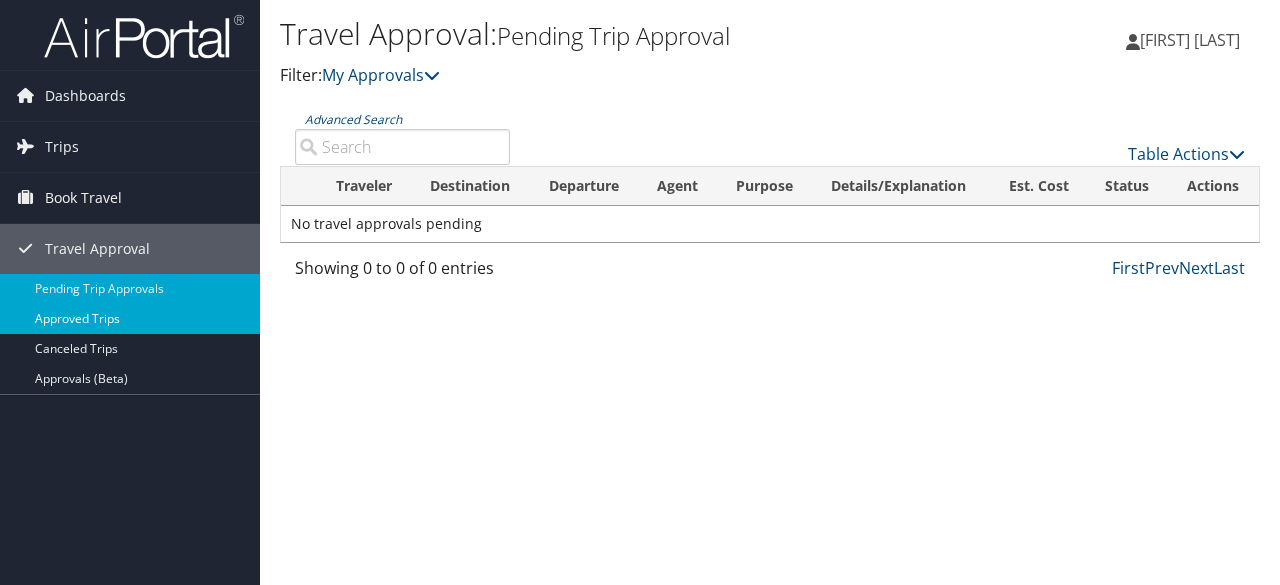 click on "Approved Trips" at bounding box center [130, 319] 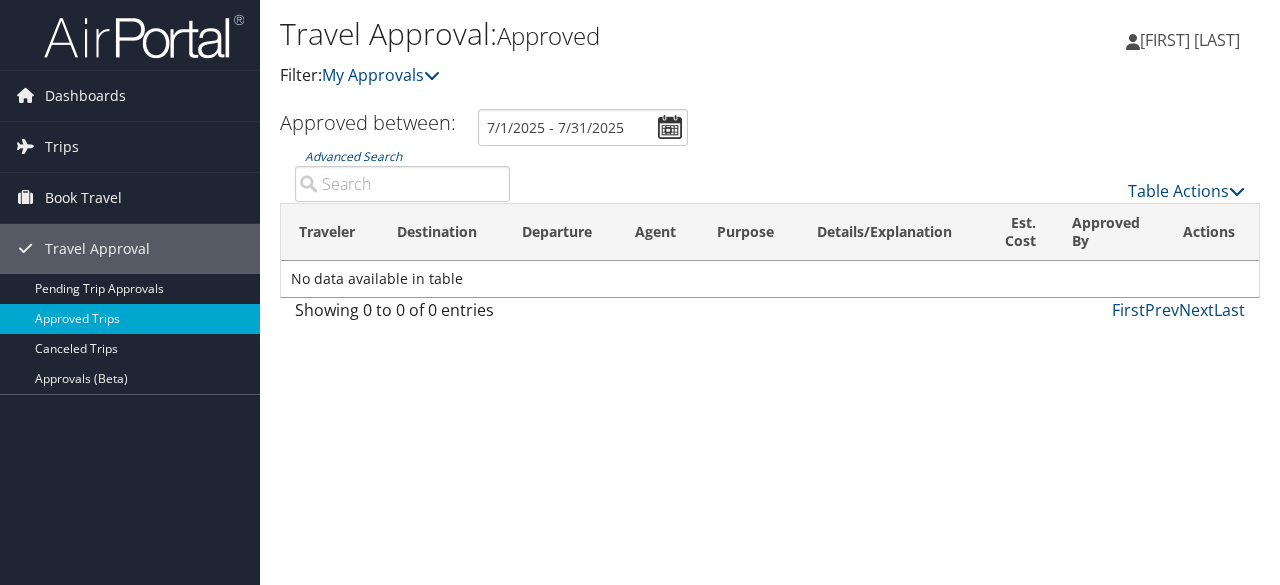 scroll, scrollTop: 0, scrollLeft: 0, axis: both 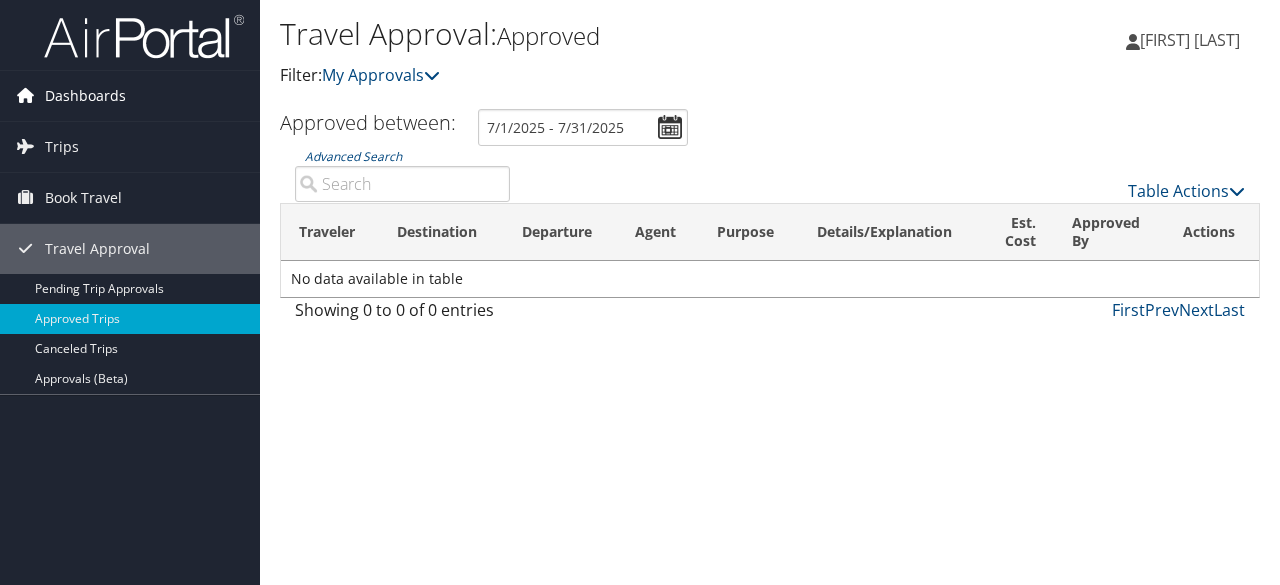 click on "Dashboards" at bounding box center [85, 96] 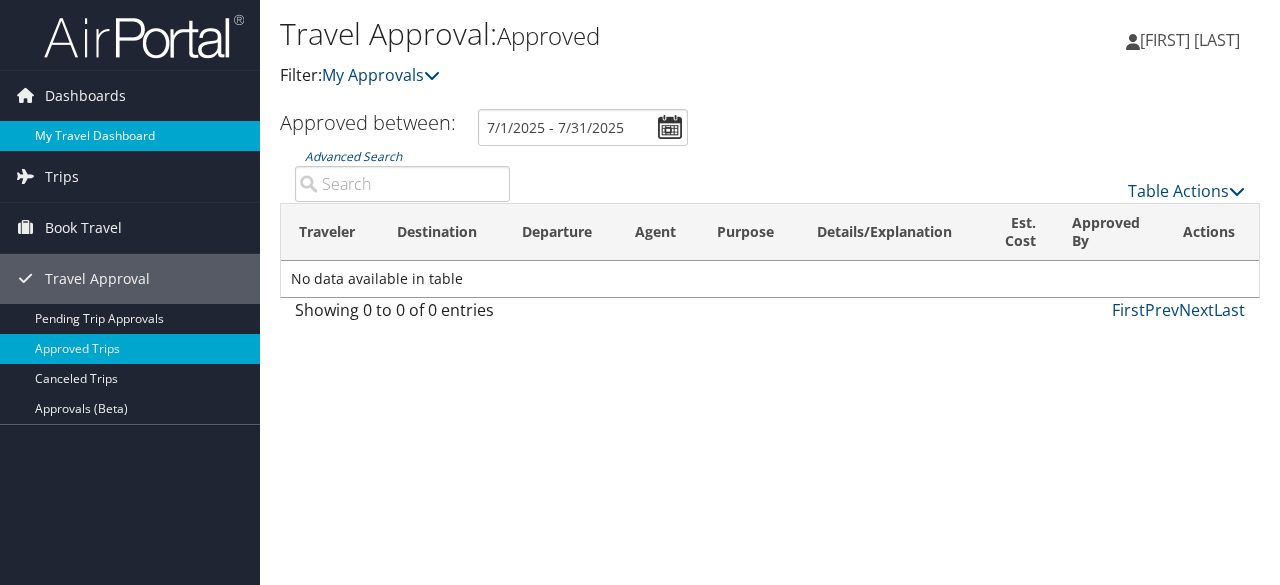 click on "My Travel Dashboard" at bounding box center (130, 136) 